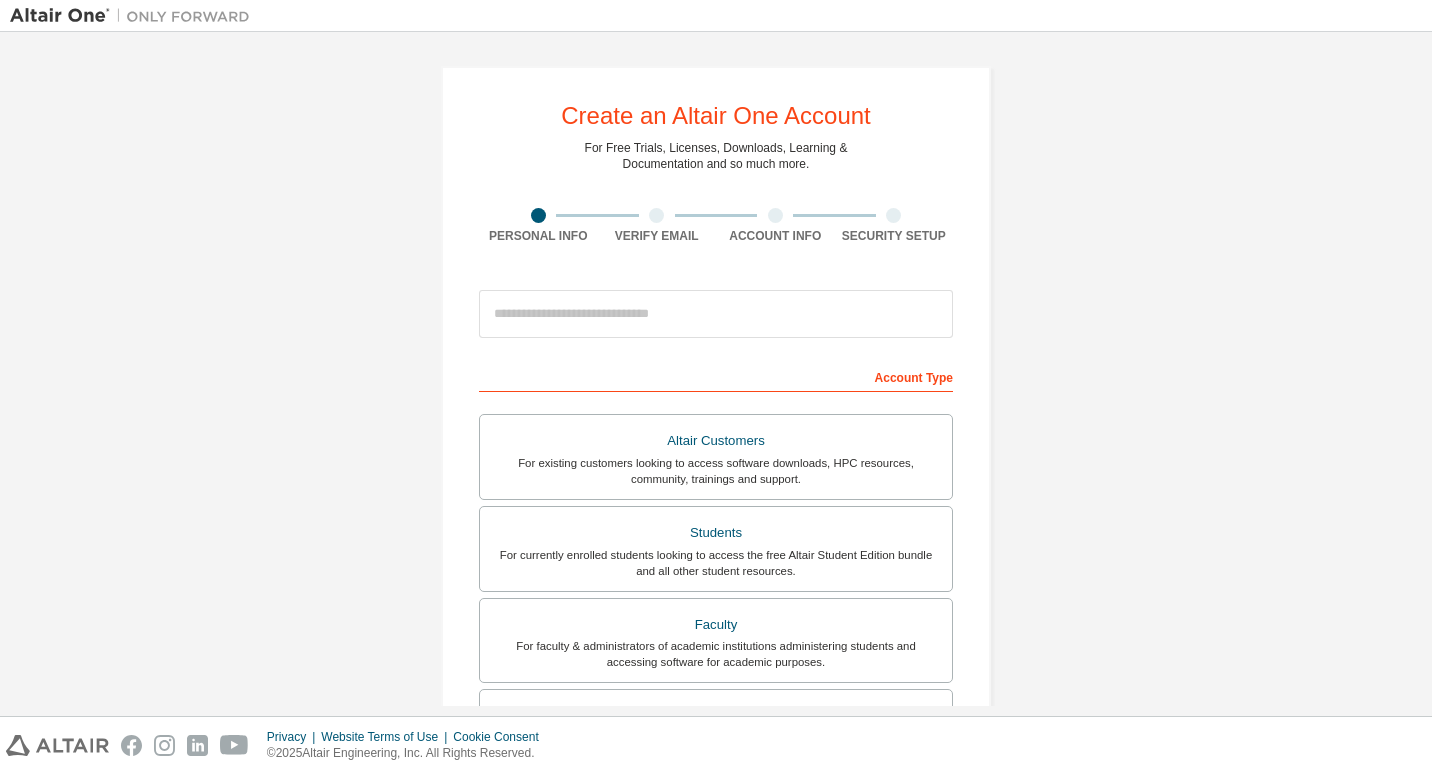 scroll, scrollTop: 0, scrollLeft: 0, axis: both 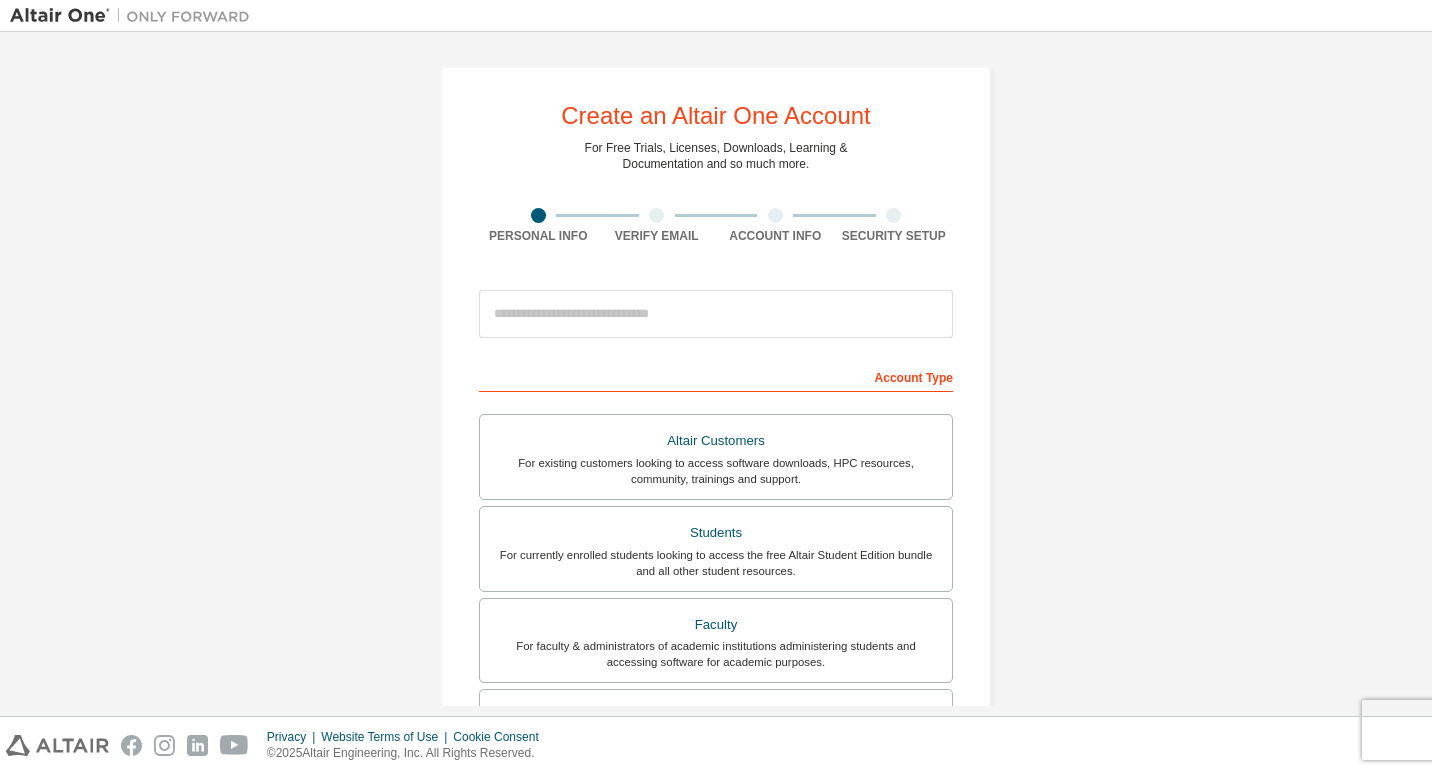 click on "Altair Customers" at bounding box center [716, 441] 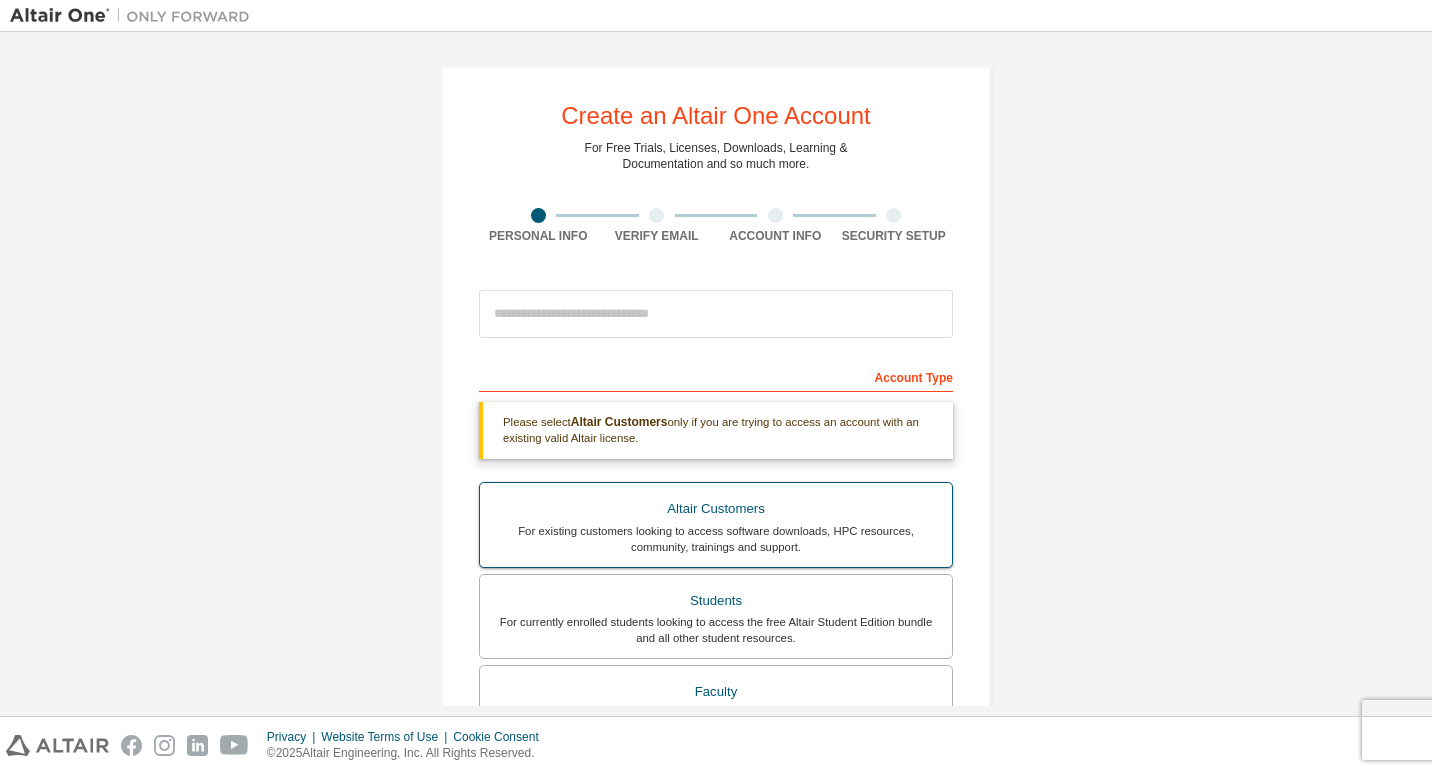 click on "Altair Customers" at bounding box center (716, 509) 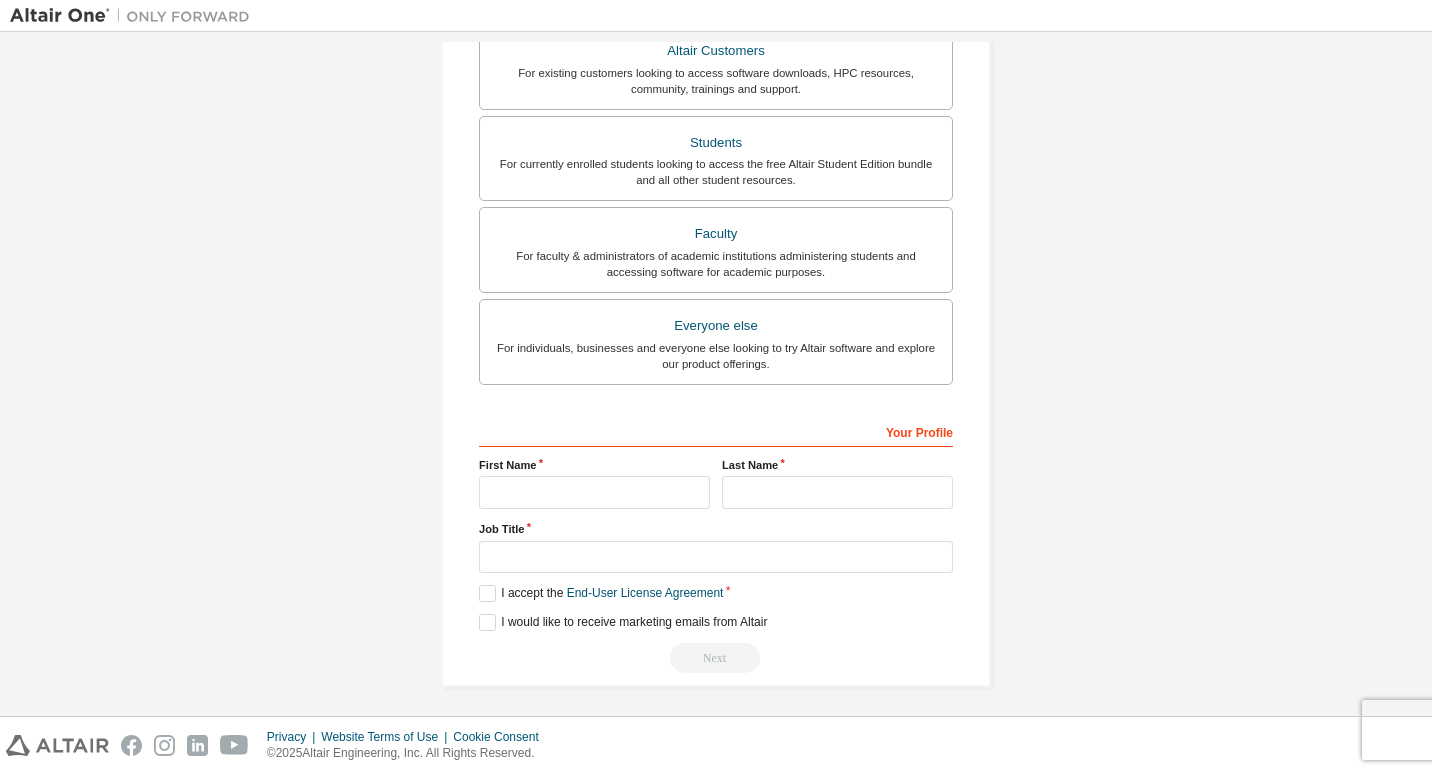 scroll, scrollTop: 464, scrollLeft: 0, axis: vertical 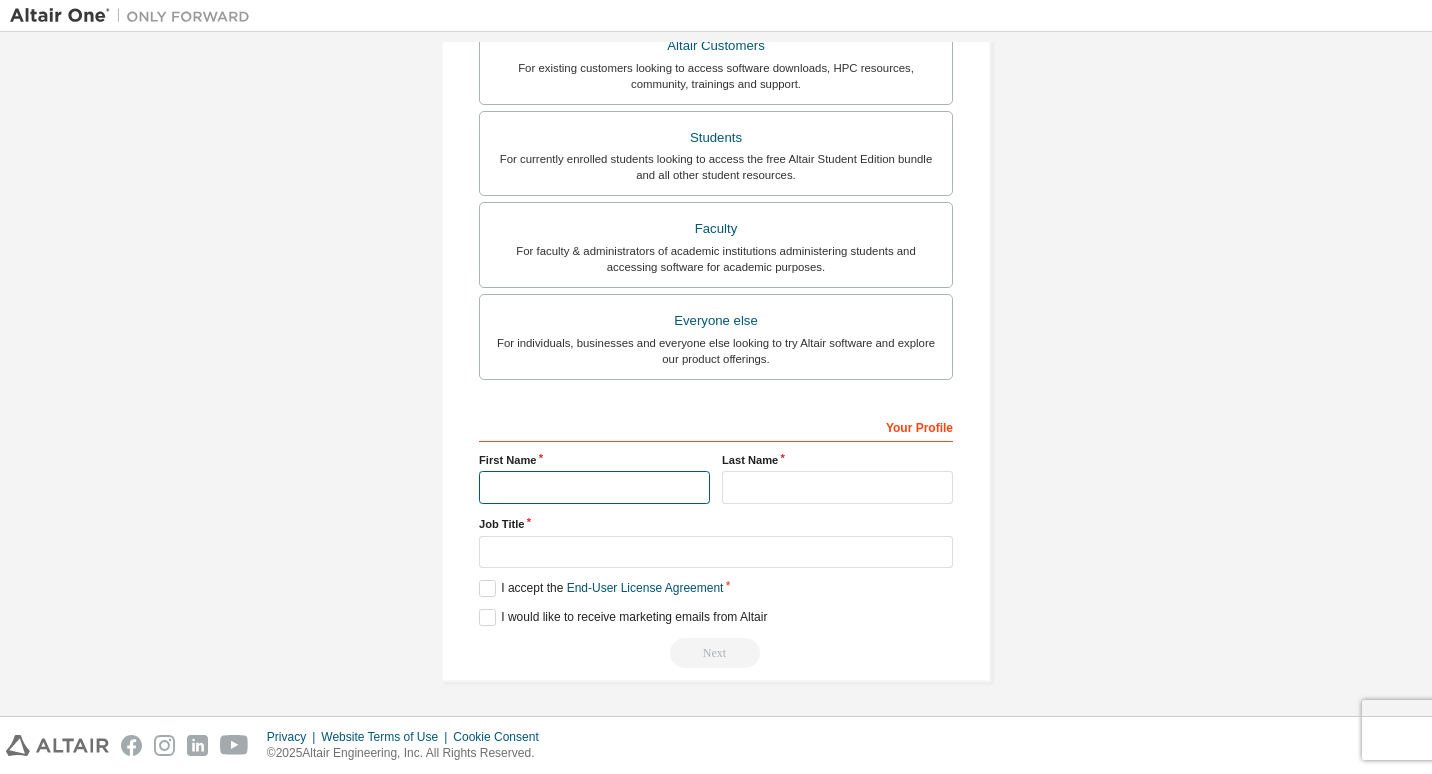 click at bounding box center (594, 487) 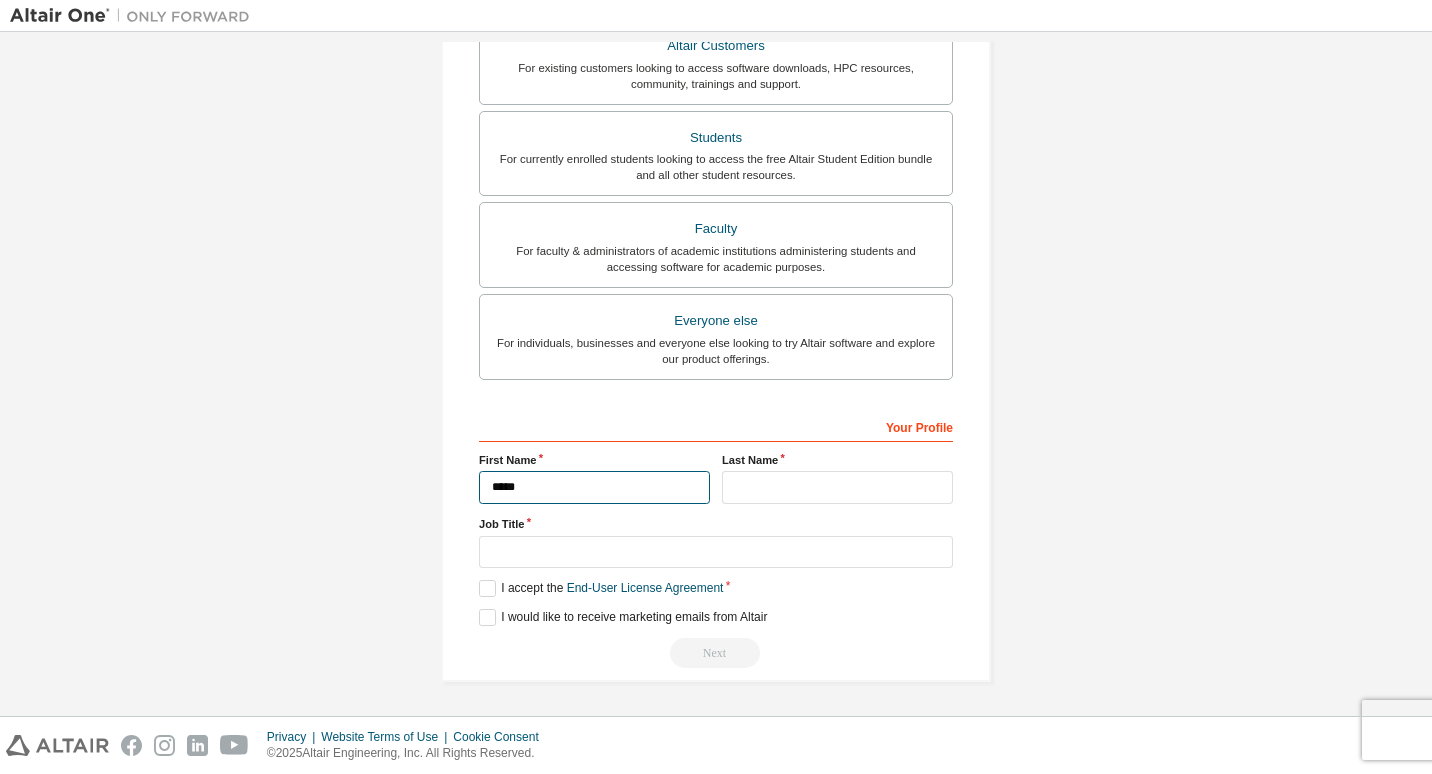 type on "*****" 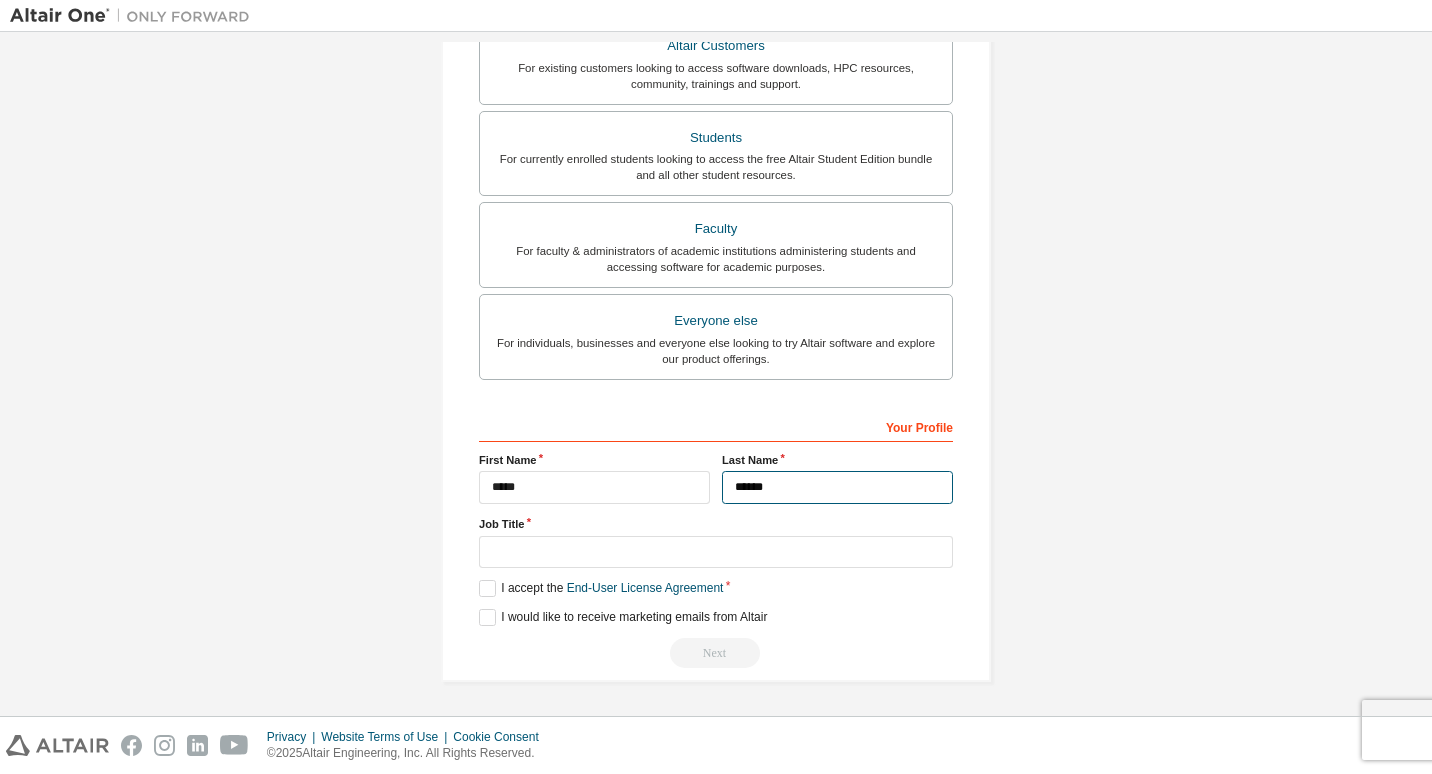 type on "******" 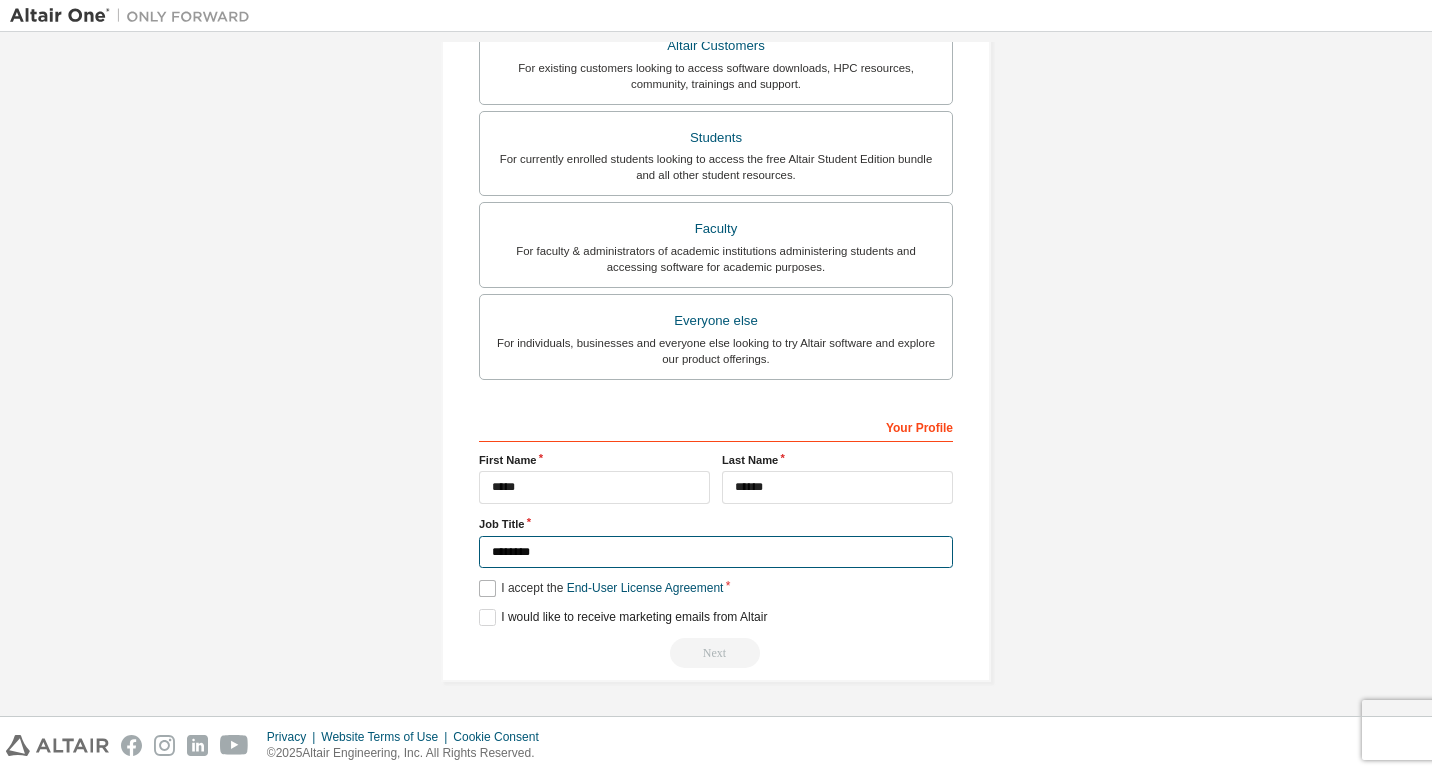type on "********" 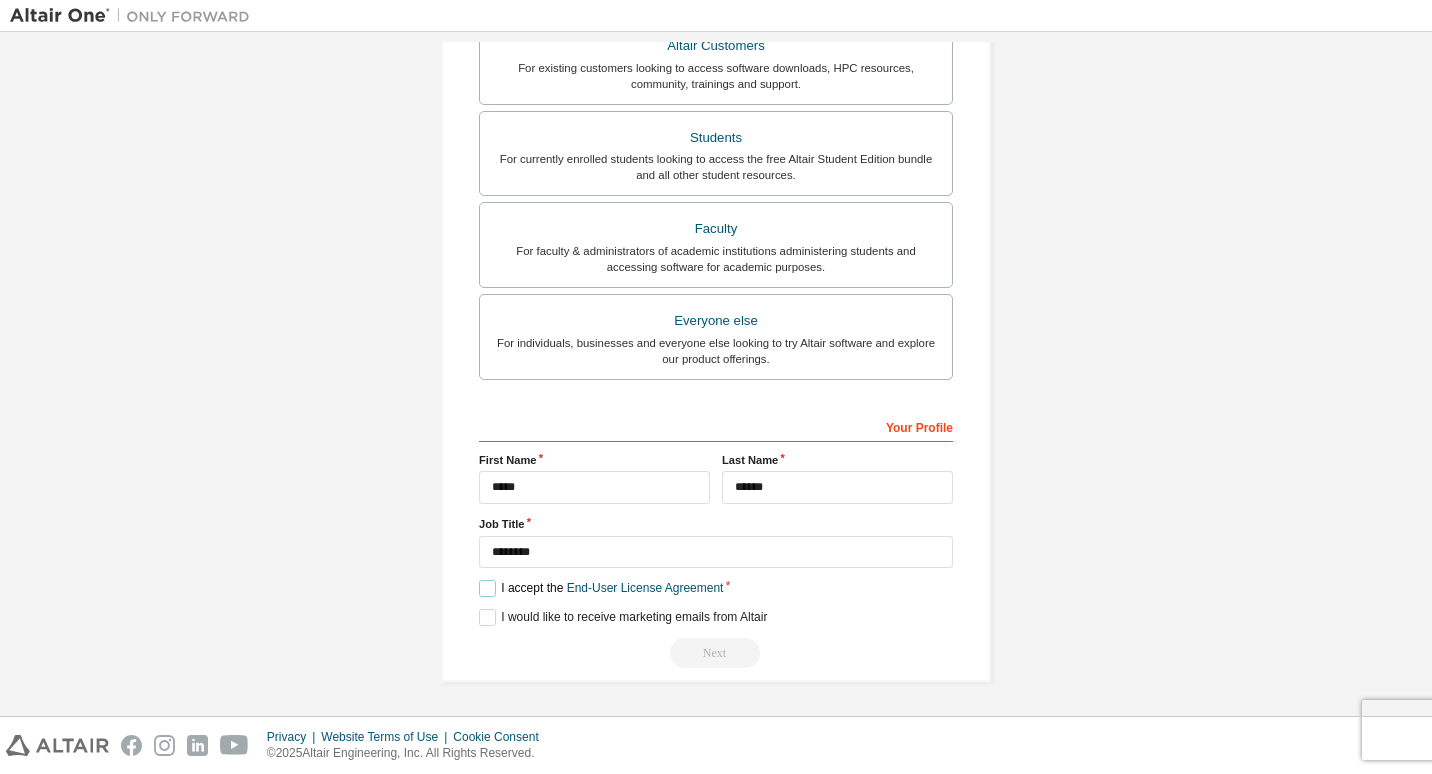 click on "I accept the    End-User License Agreement" at bounding box center [601, 588] 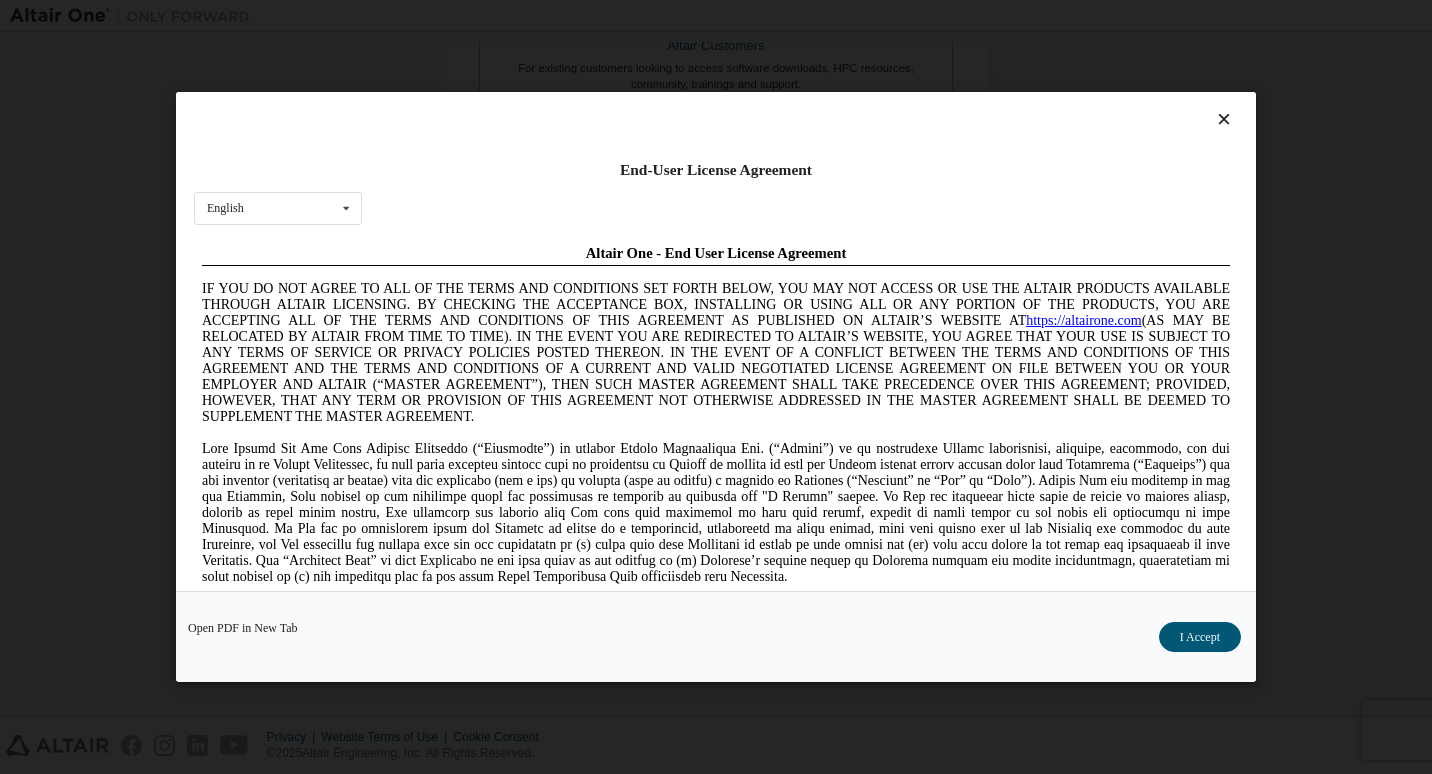 scroll, scrollTop: 0, scrollLeft: 0, axis: both 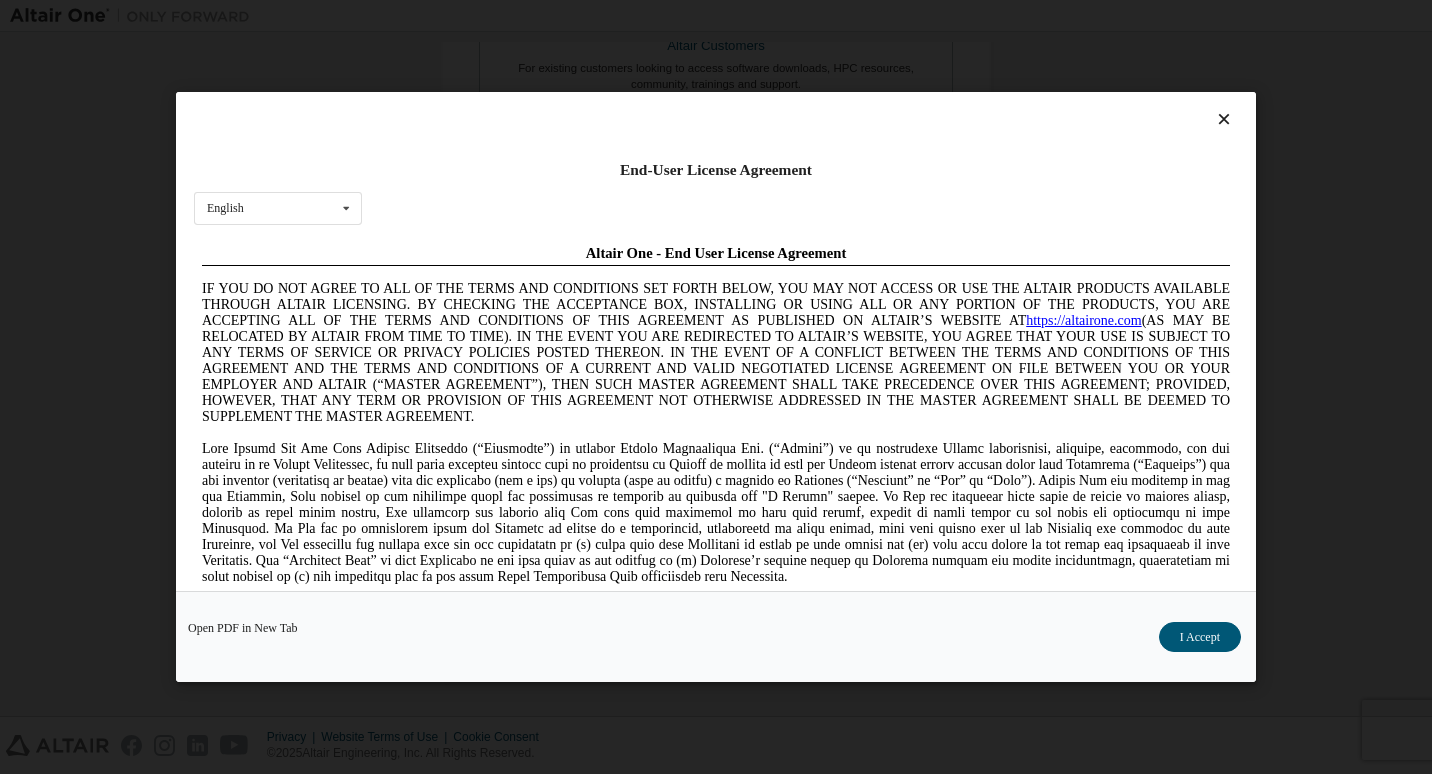 click on "I Accept" at bounding box center [1200, 637] 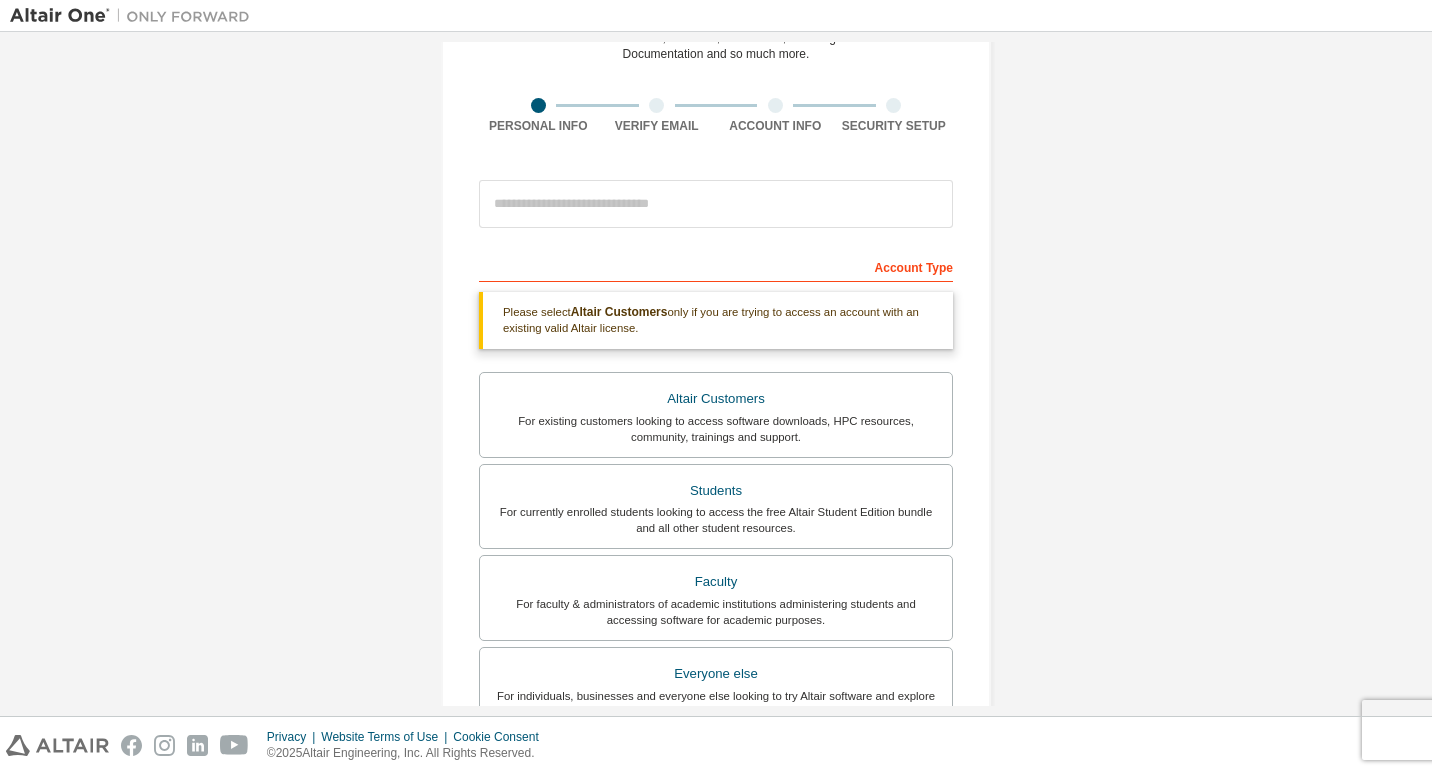 scroll, scrollTop: 0, scrollLeft: 0, axis: both 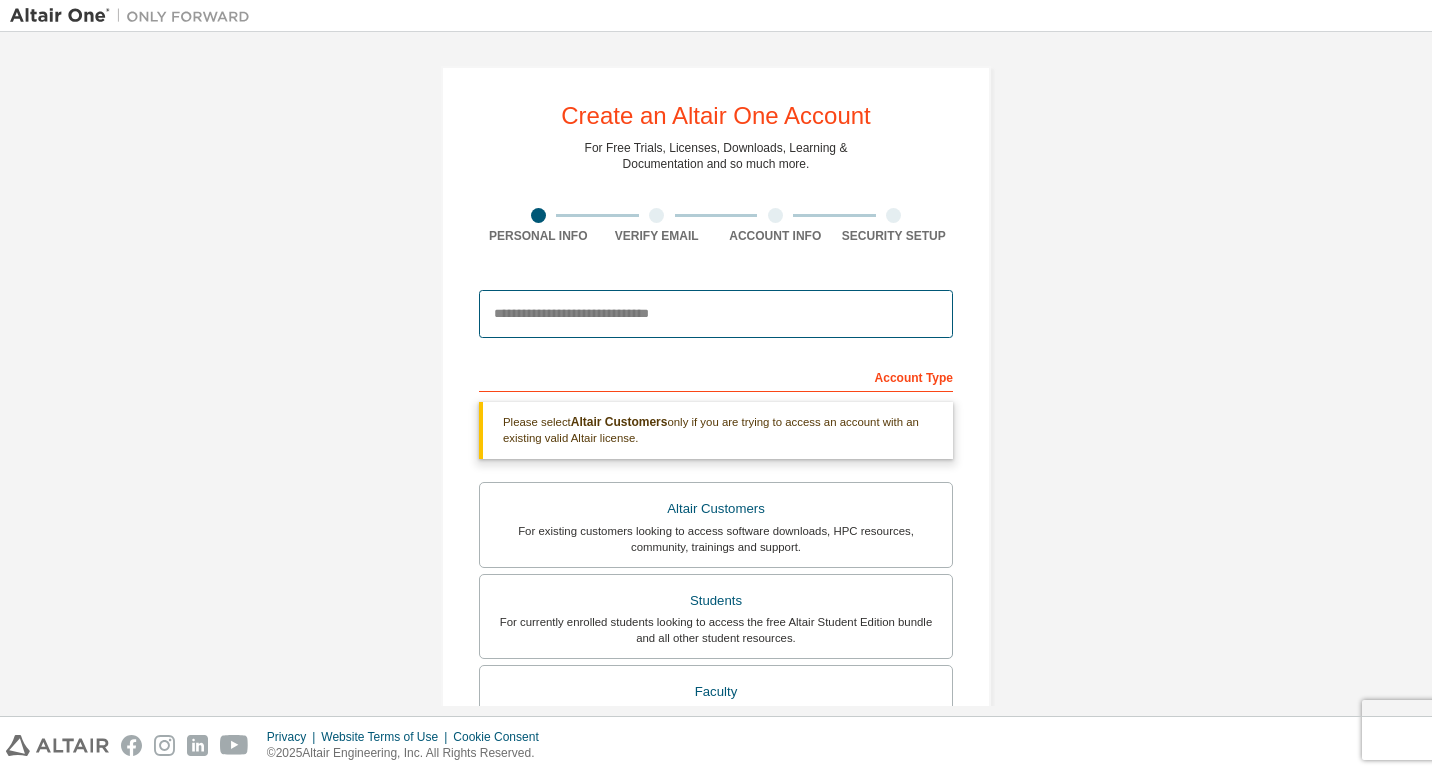 click at bounding box center [716, 314] 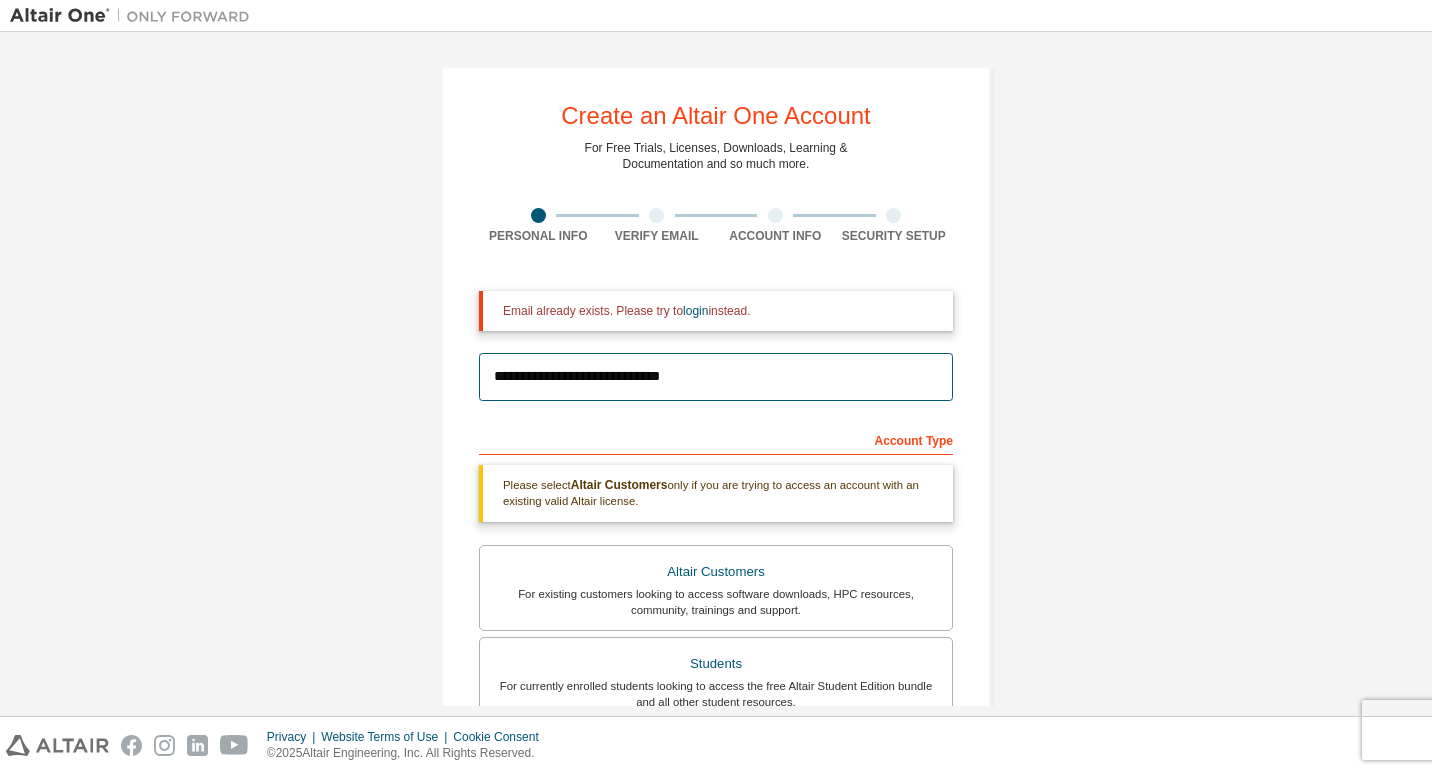 type on "**********" 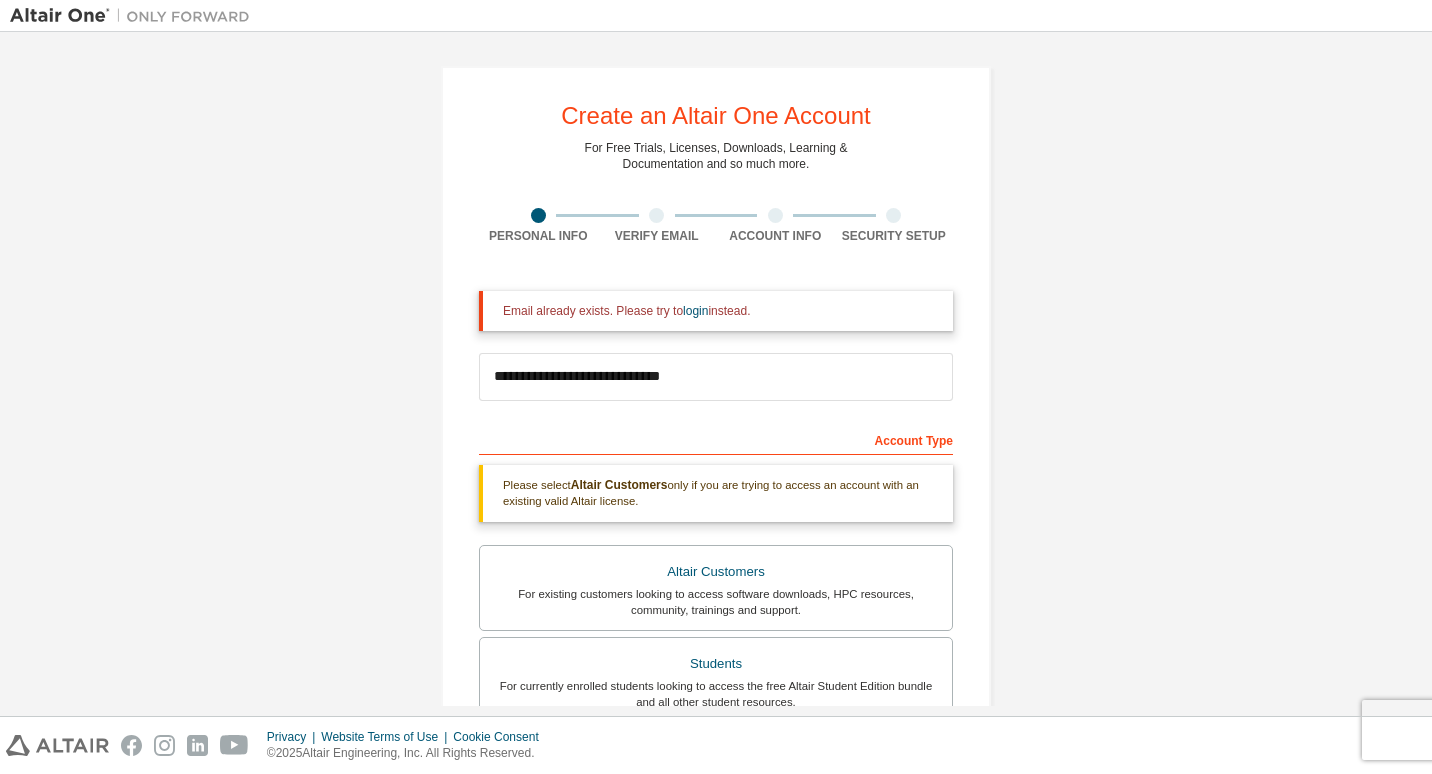 click on "**********" at bounding box center (716, 637) 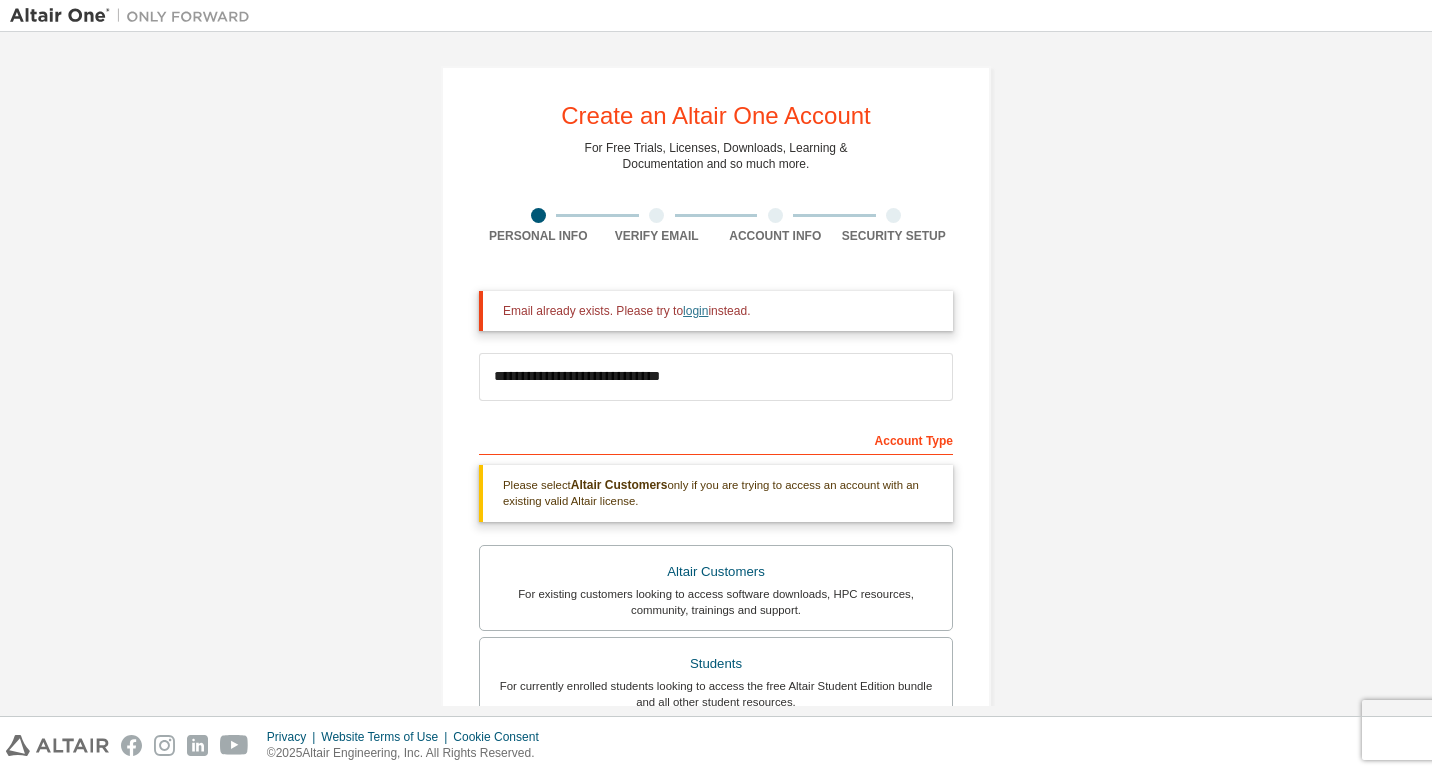 click on "login" at bounding box center (695, 311) 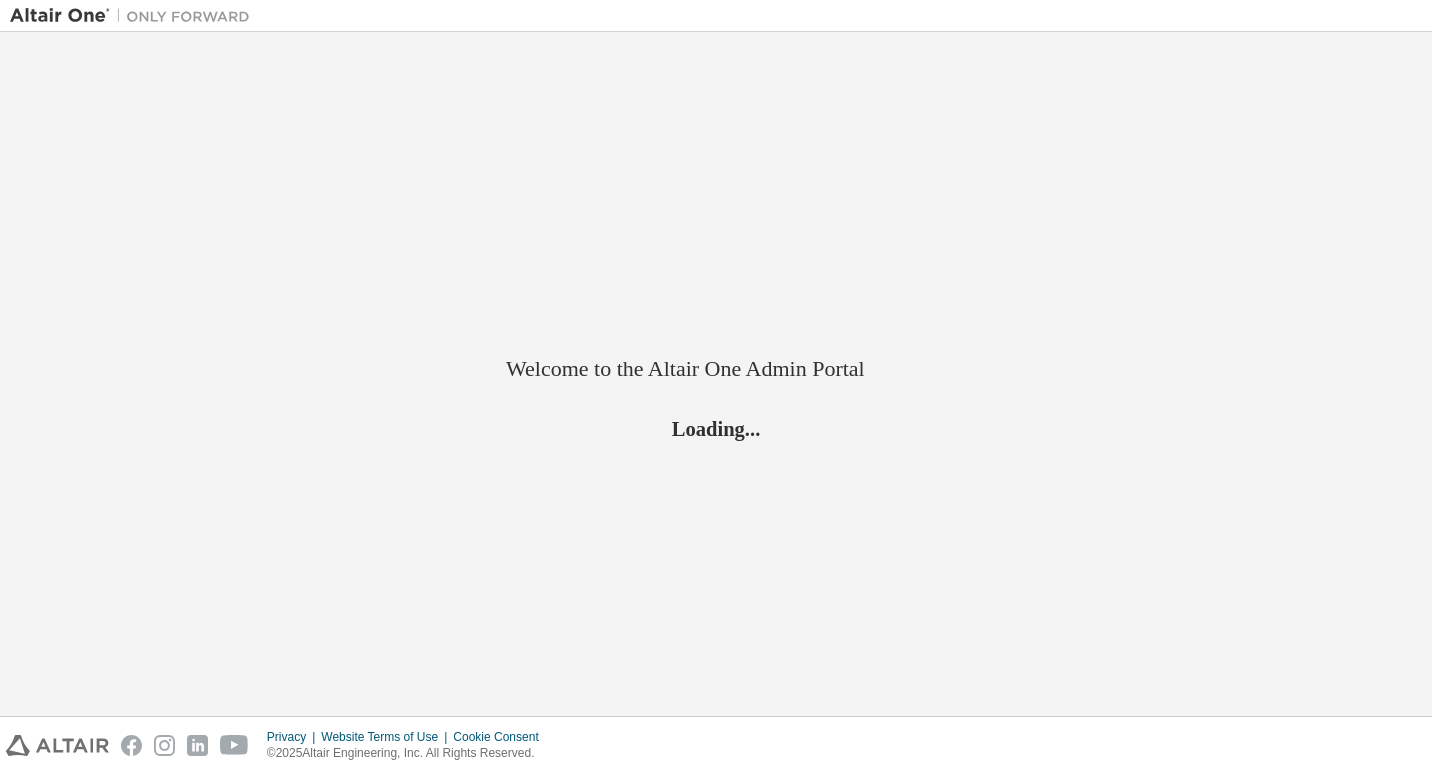 scroll, scrollTop: 0, scrollLeft: 0, axis: both 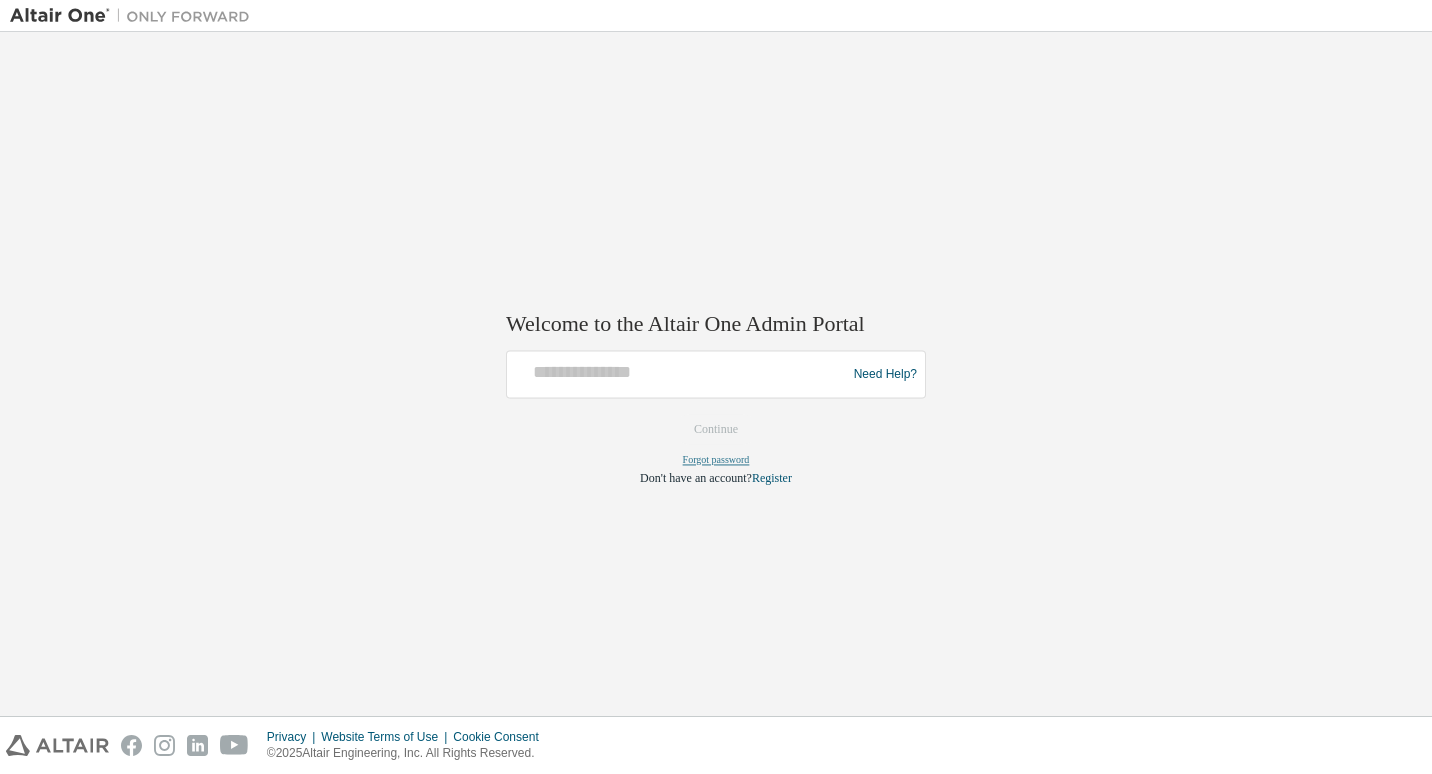 click on "Forgot password" at bounding box center [716, 460] 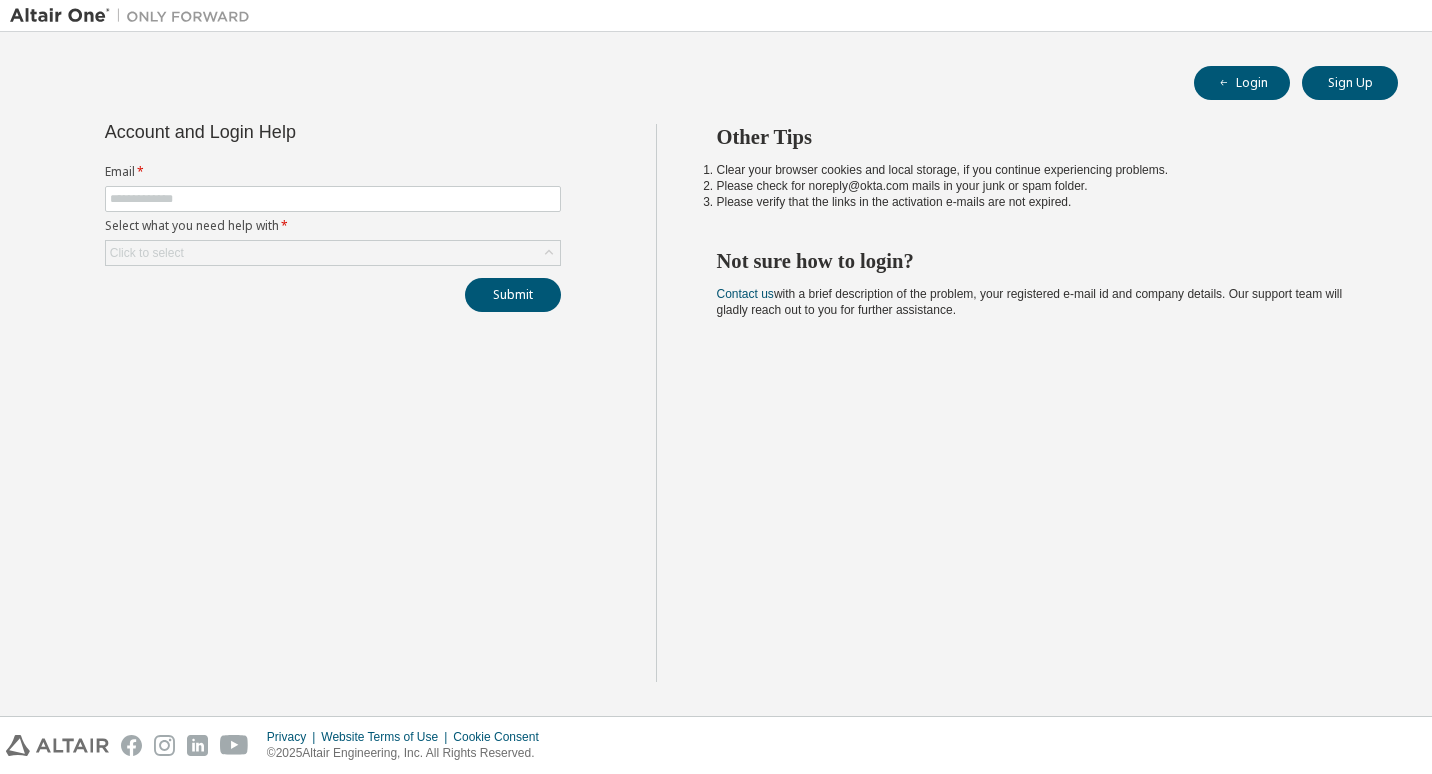 scroll, scrollTop: 0, scrollLeft: 0, axis: both 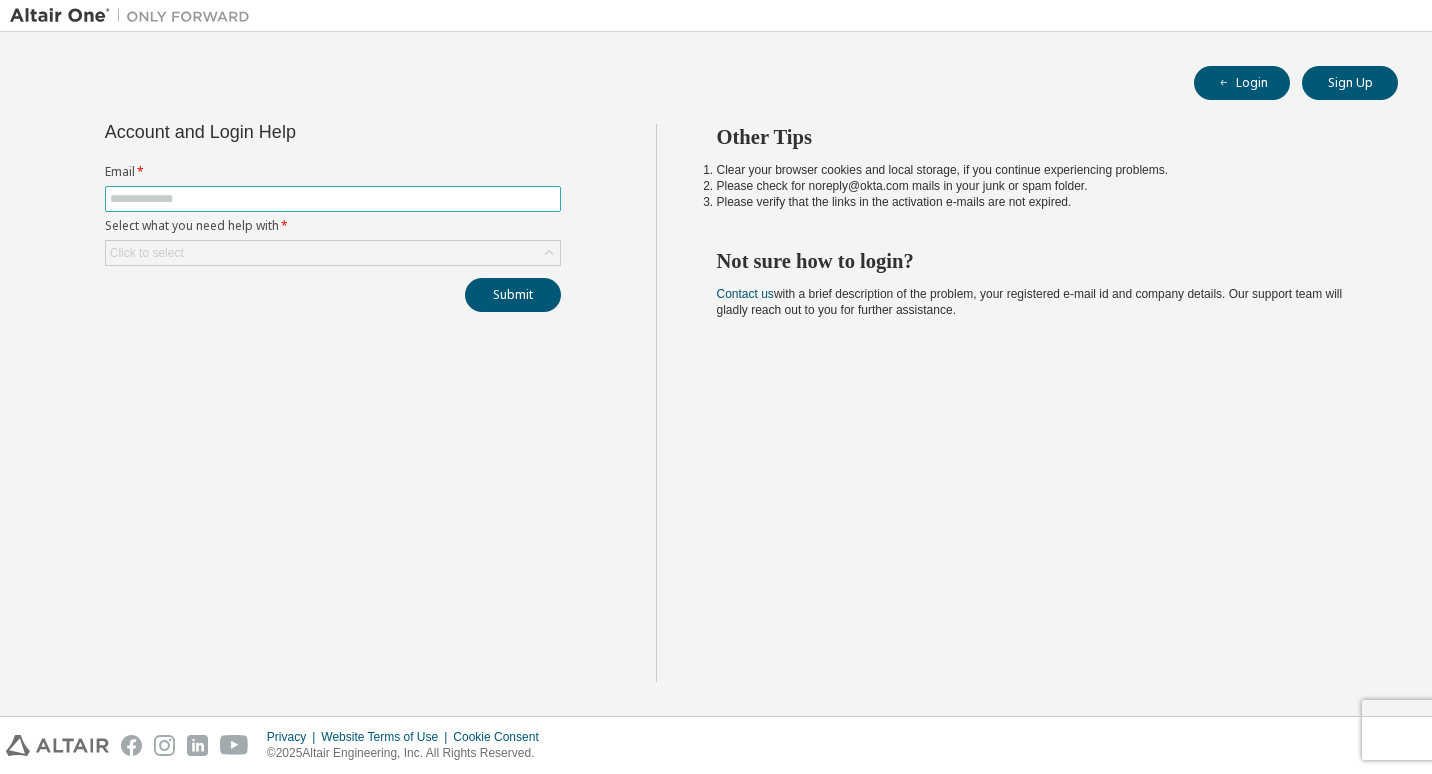 click at bounding box center [333, 199] 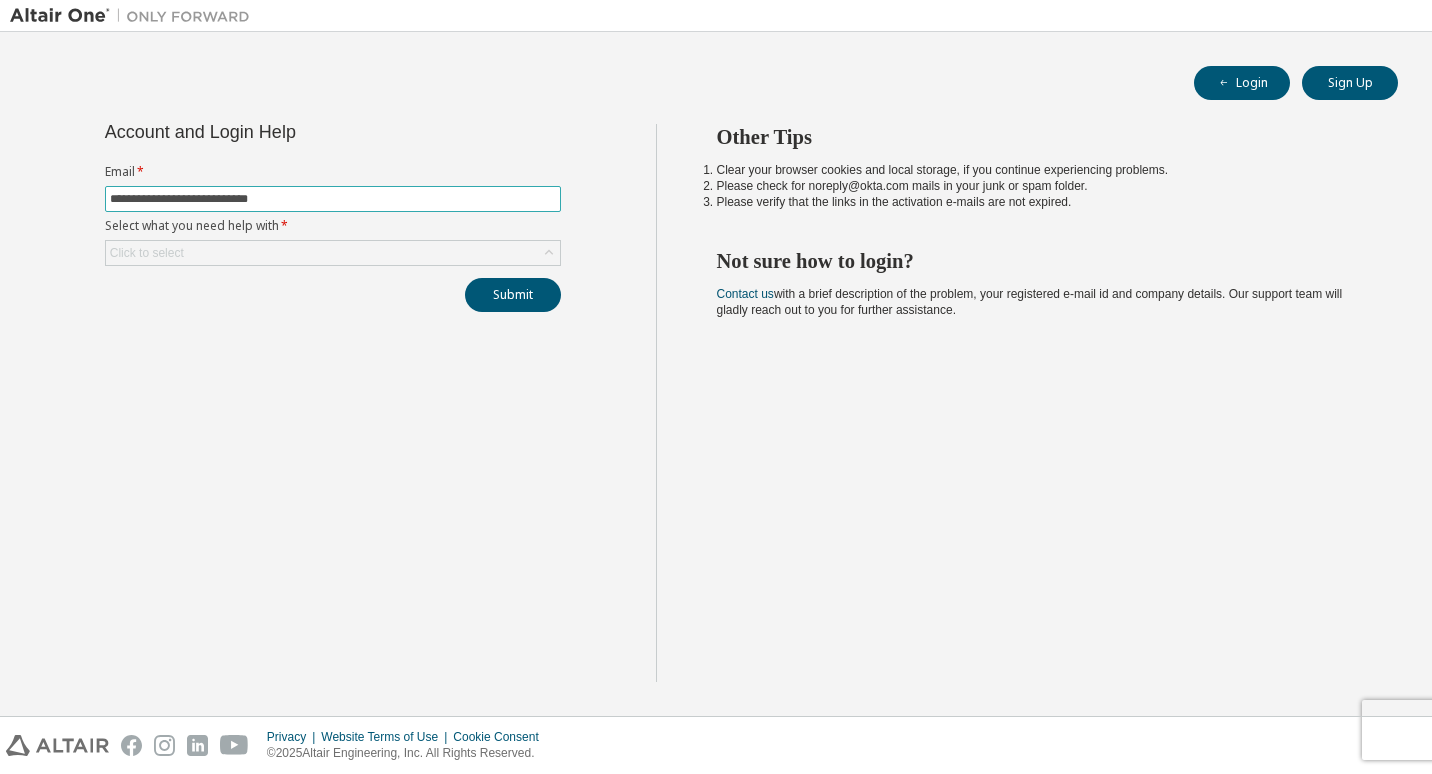 click on "**********" at bounding box center (333, 199) 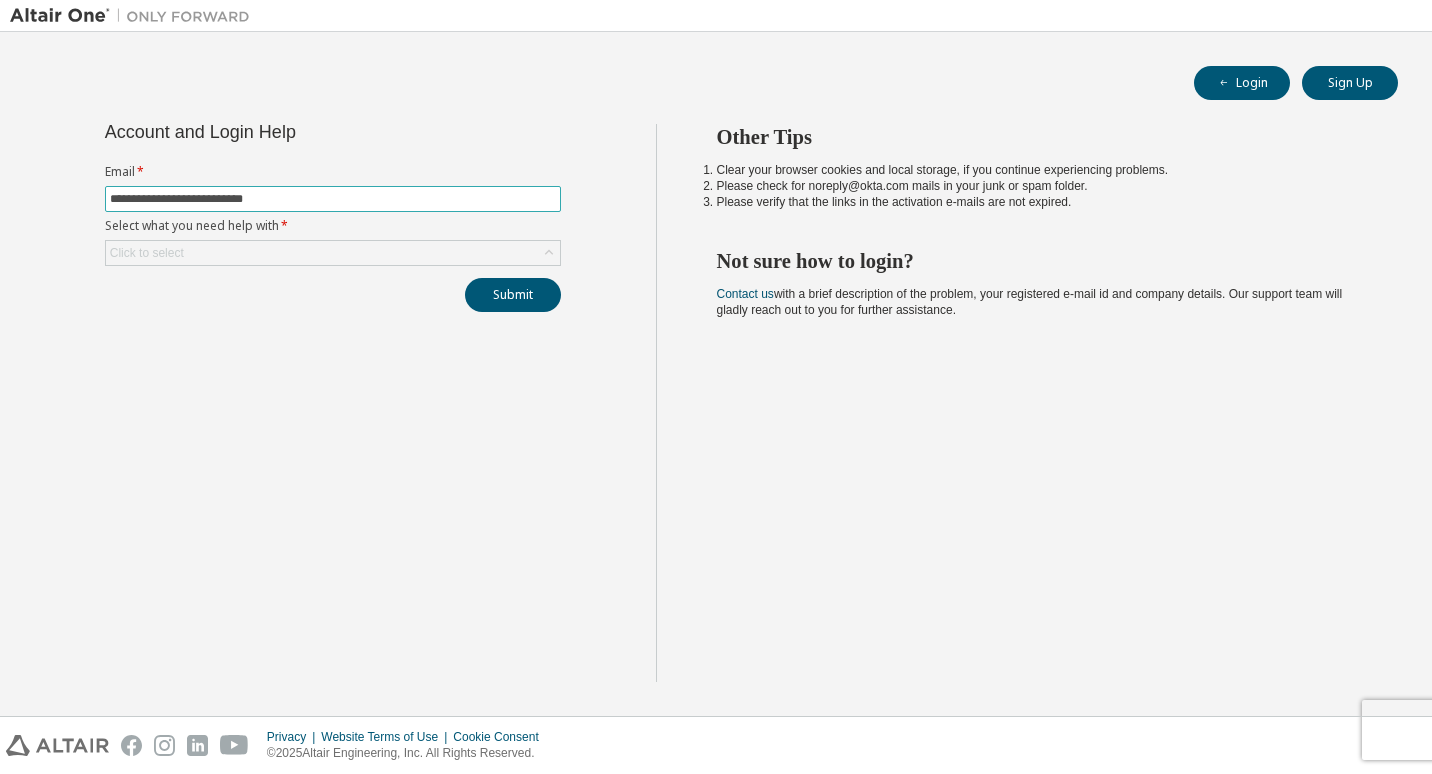 type on "**********" 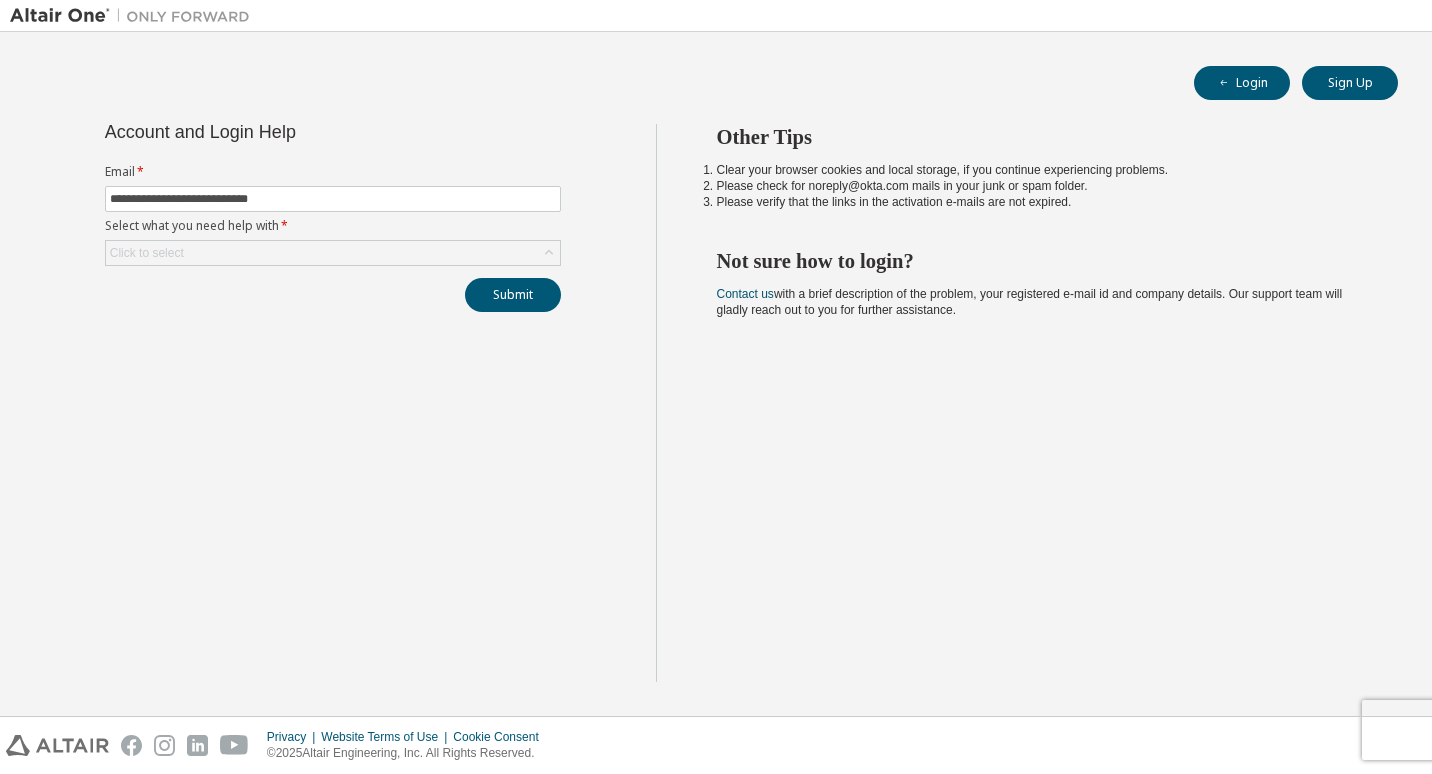 click on "**********" at bounding box center [333, 403] 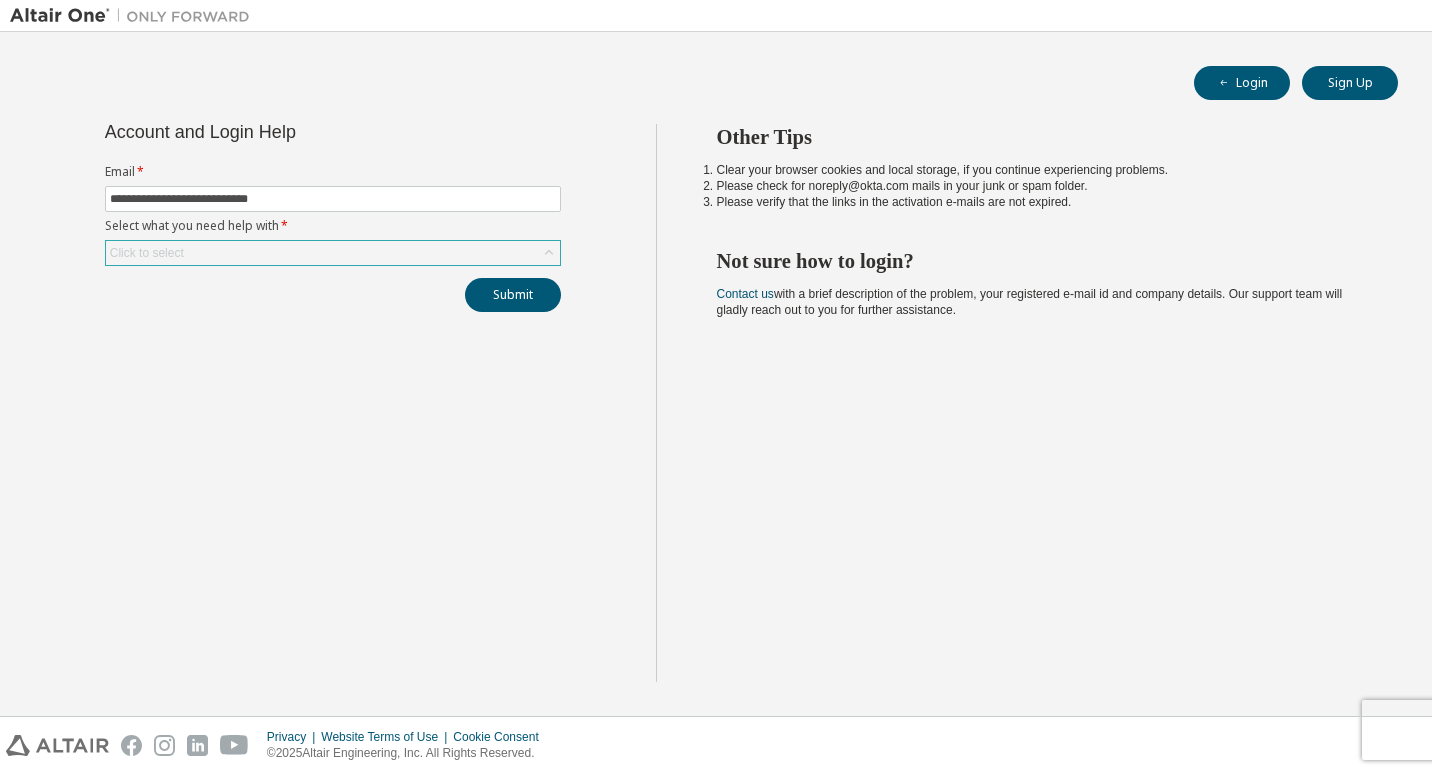 click on "Click to select" at bounding box center [333, 253] 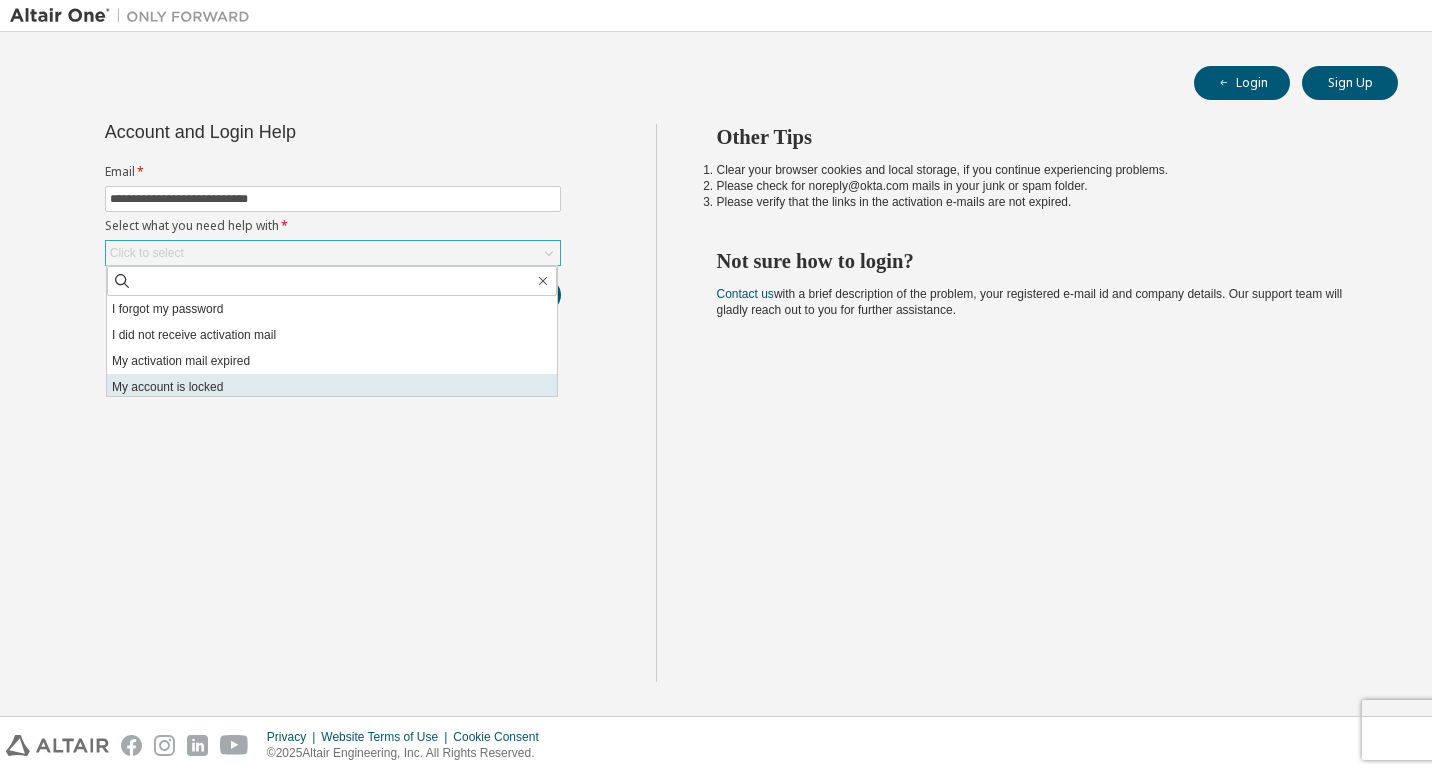click on "My account is locked" at bounding box center (332, 387) 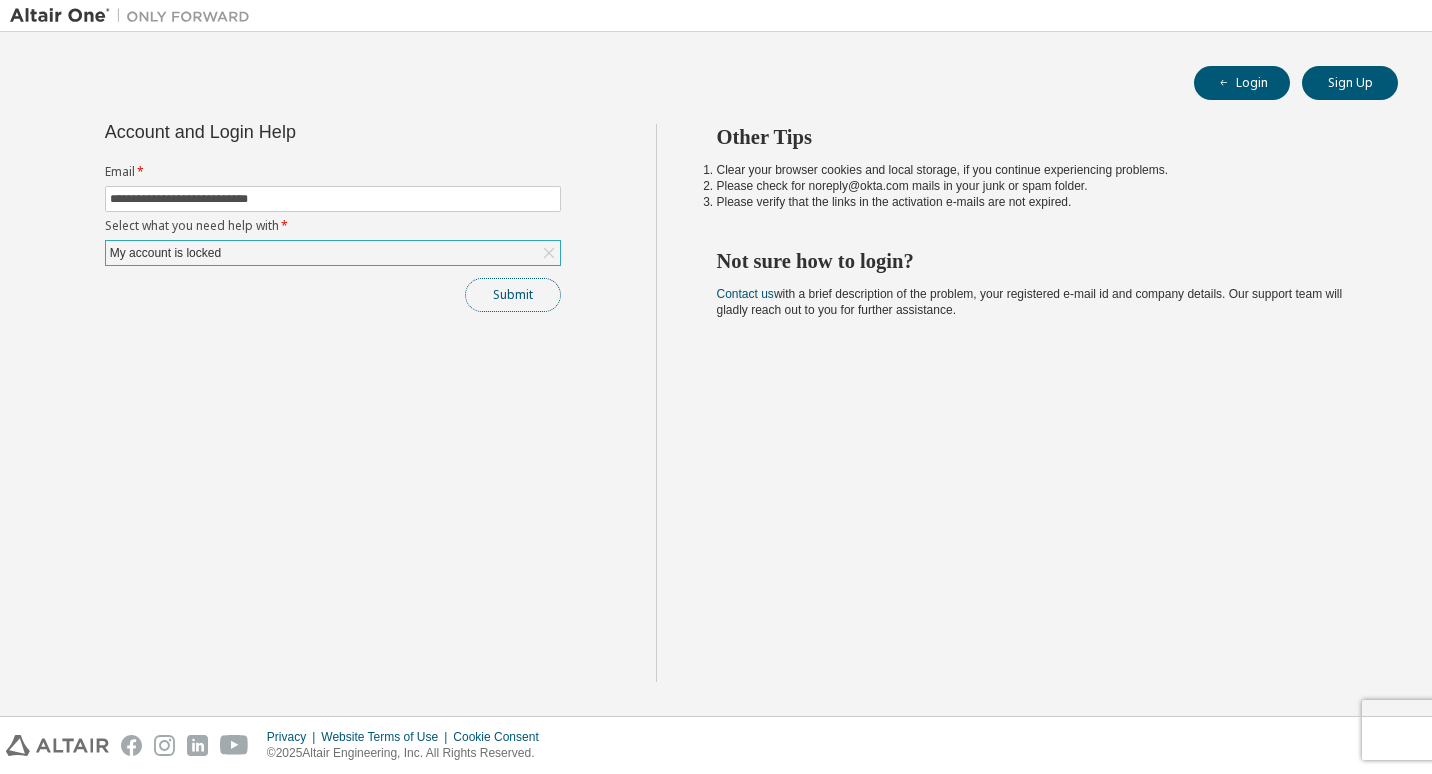 click on "Submit" at bounding box center [513, 295] 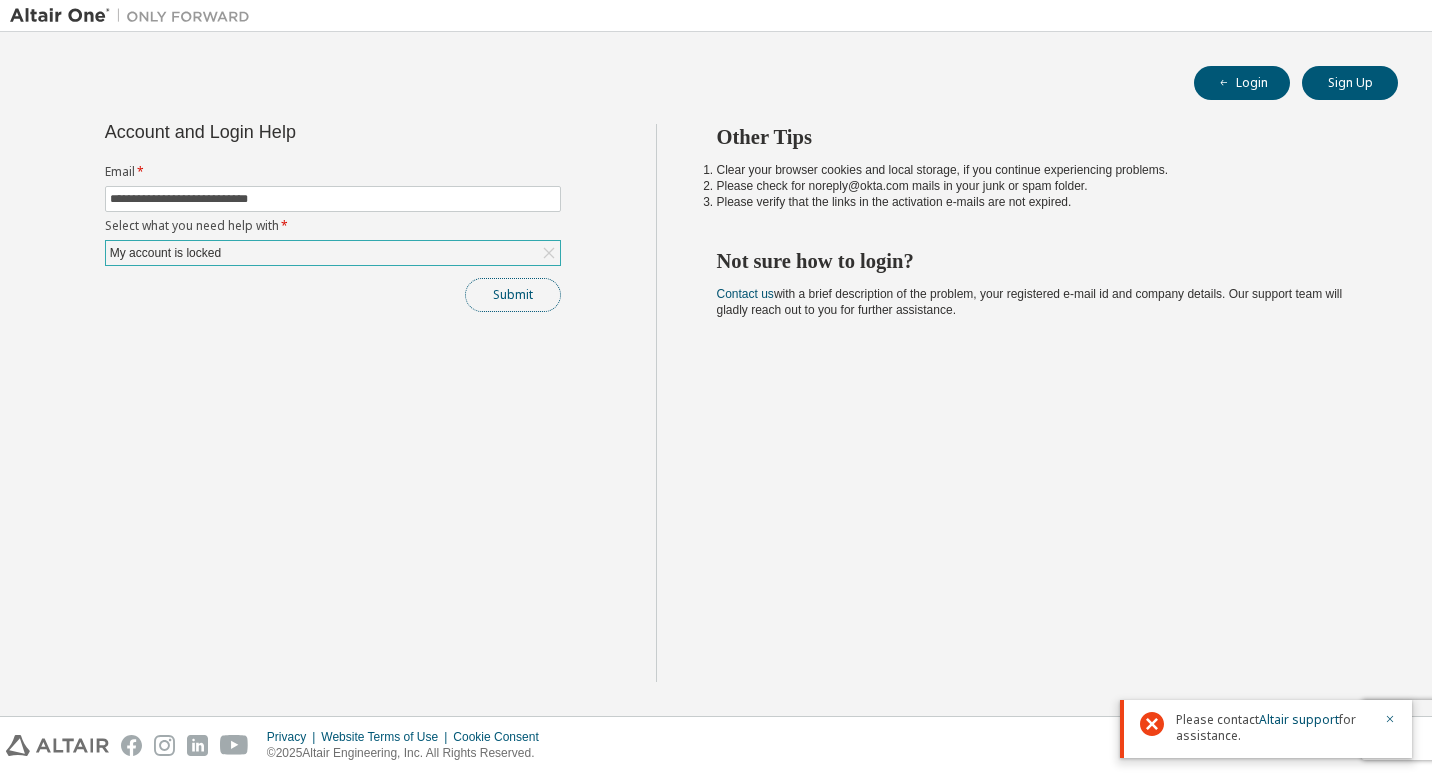 click on "Submit" at bounding box center (513, 295) 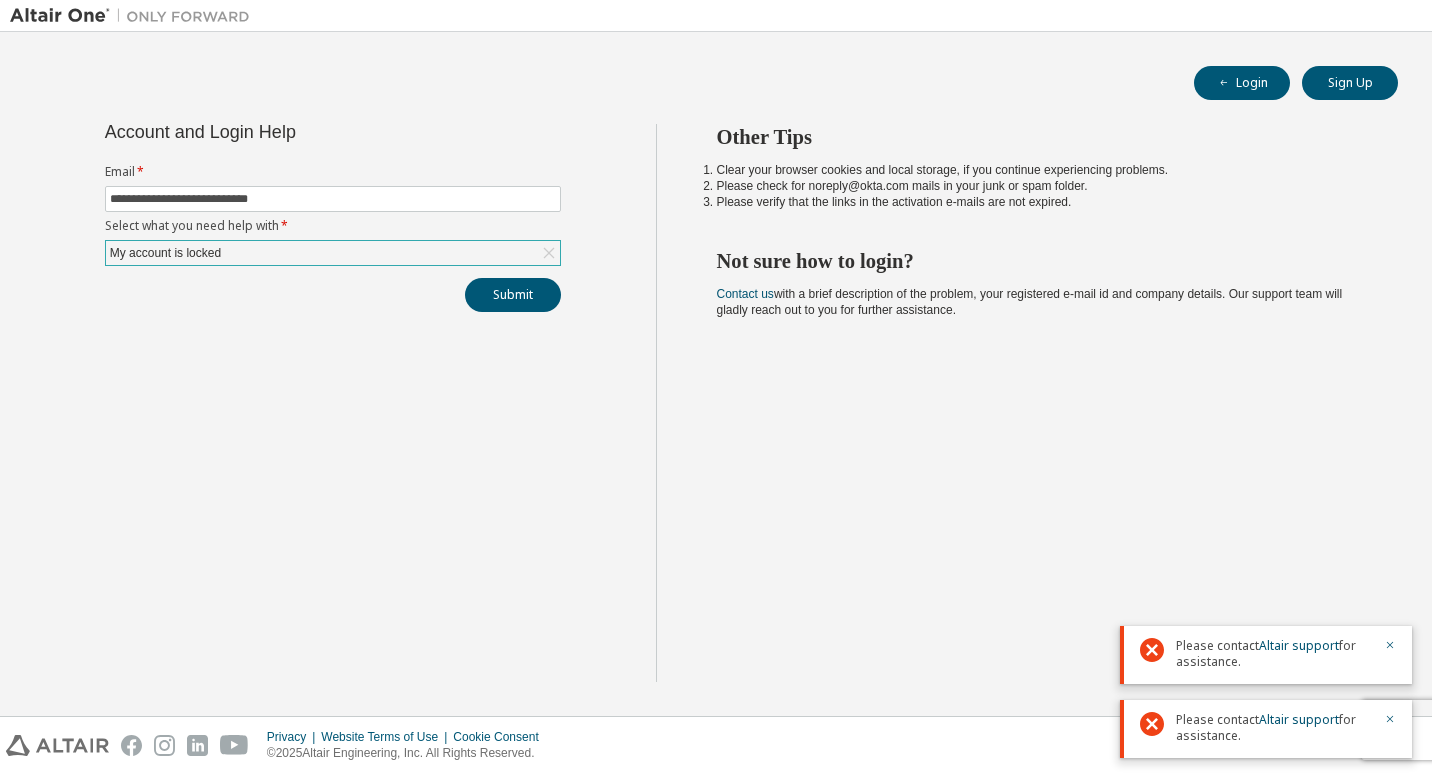 click on "Please contact  Altair support  for assistance." at bounding box center [1274, 654] 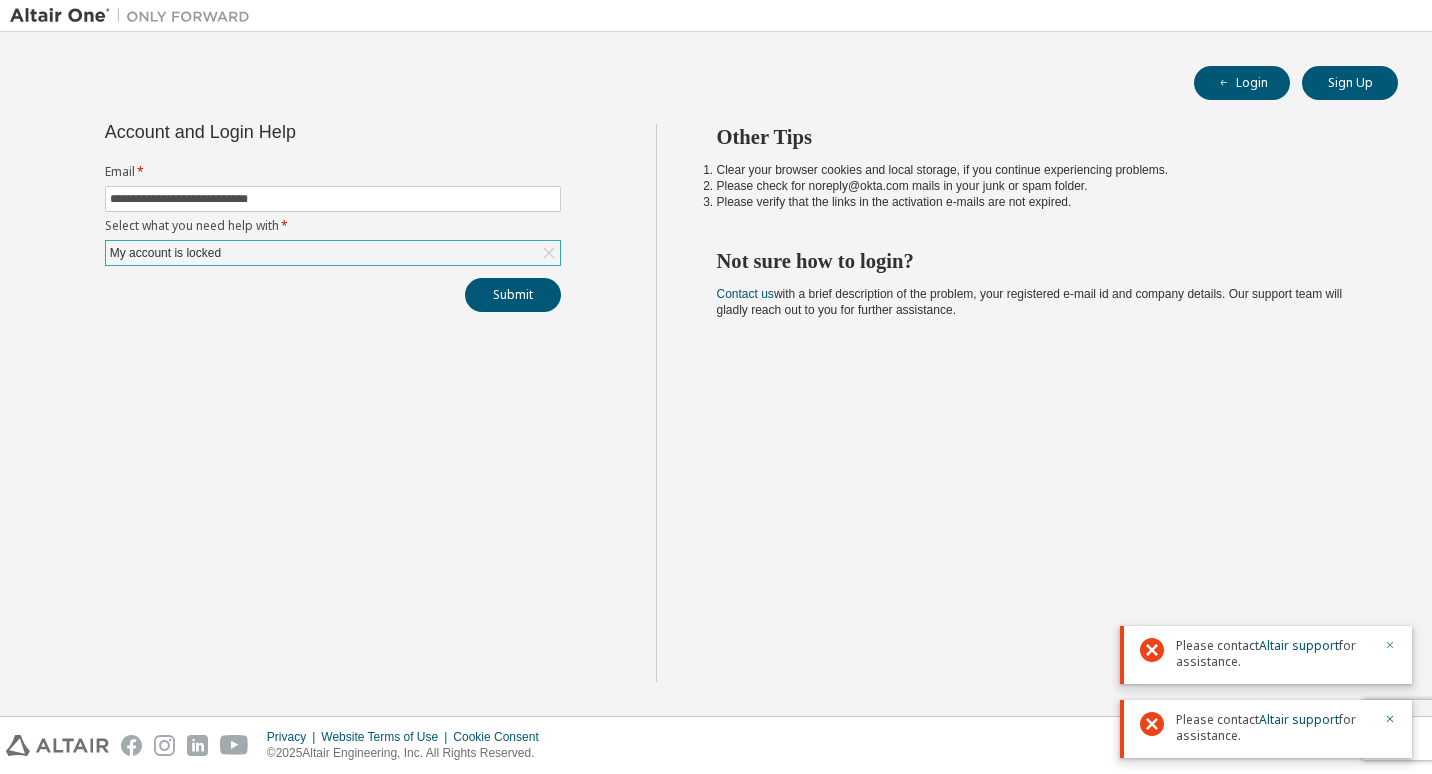 drag, startPoint x: 1388, startPoint y: 647, endPoint x: 1392, endPoint y: 663, distance: 16.492422 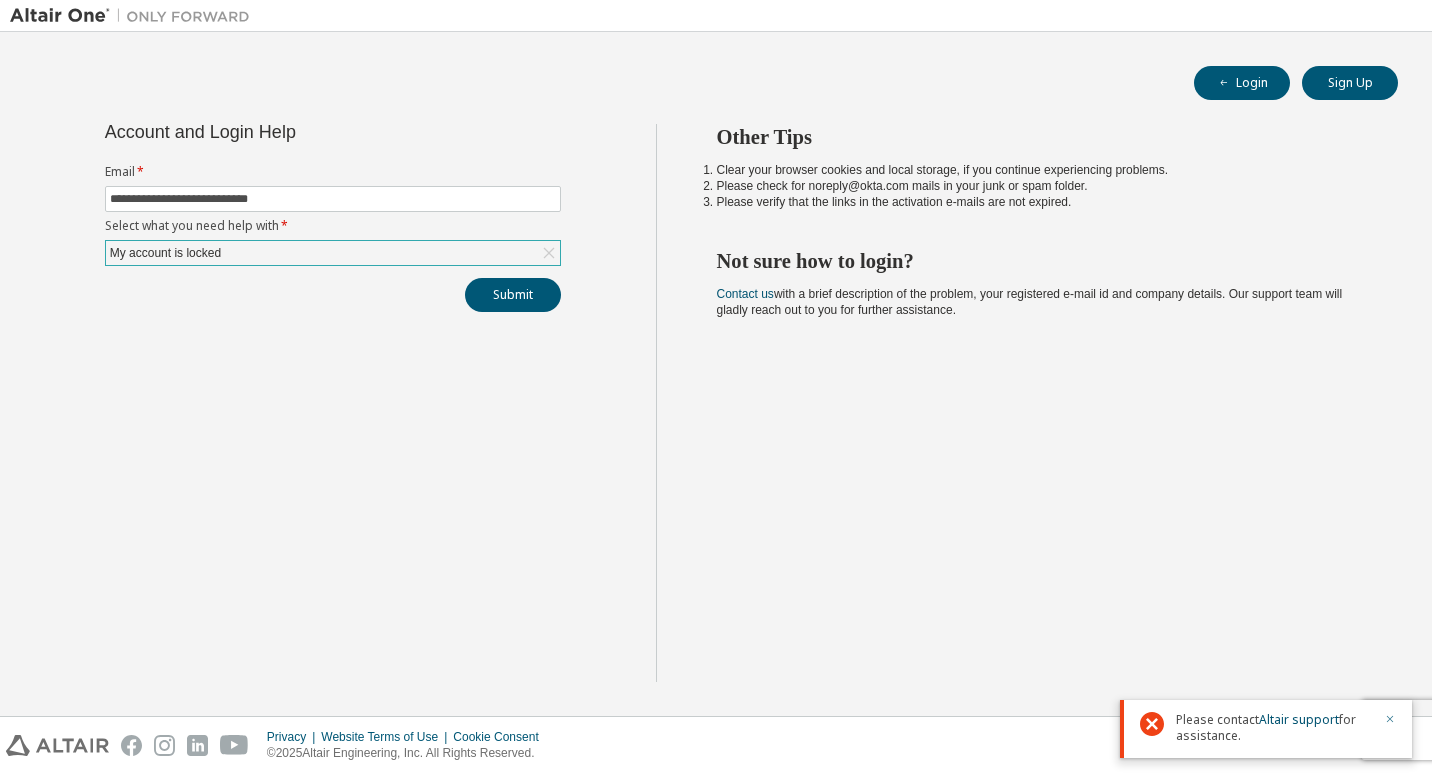 click 